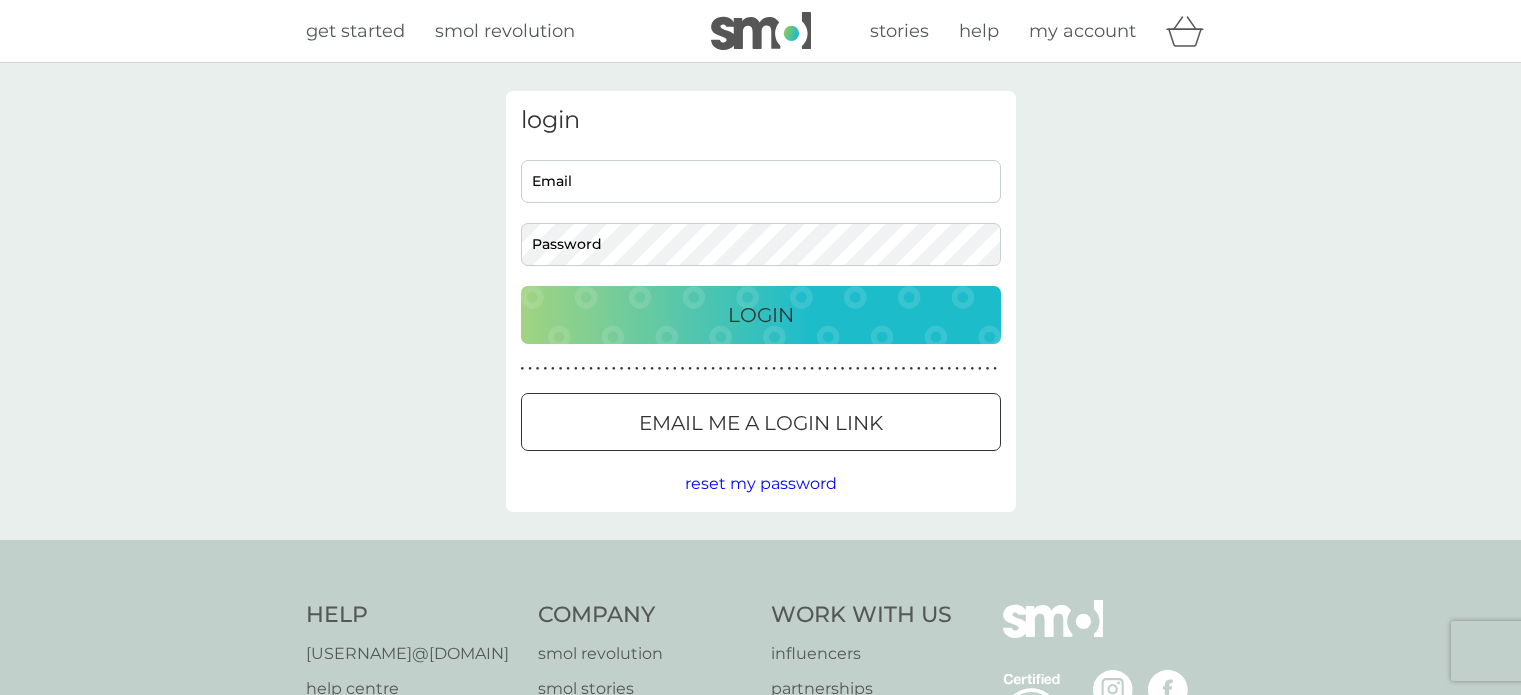 scroll, scrollTop: 0, scrollLeft: 0, axis: both 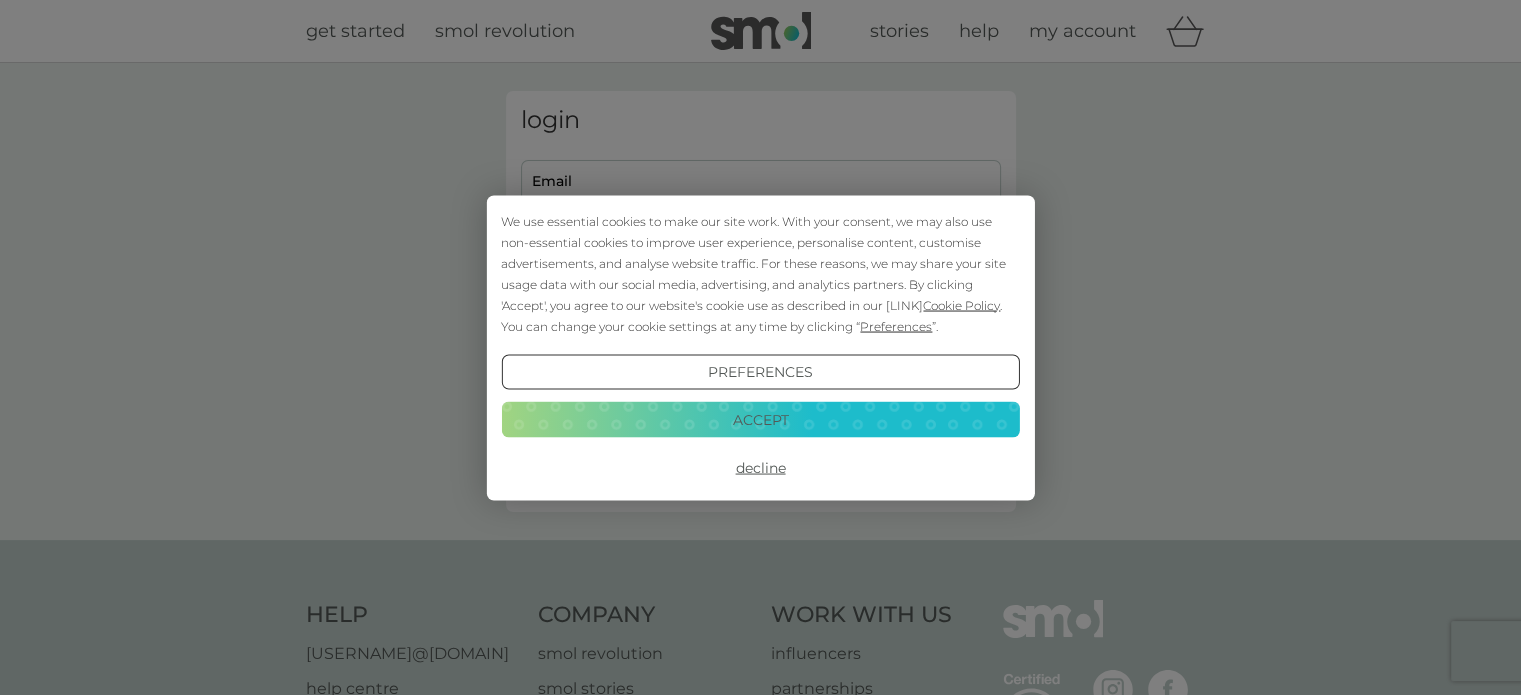 click on "Accept" at bounding box center (760, 420) 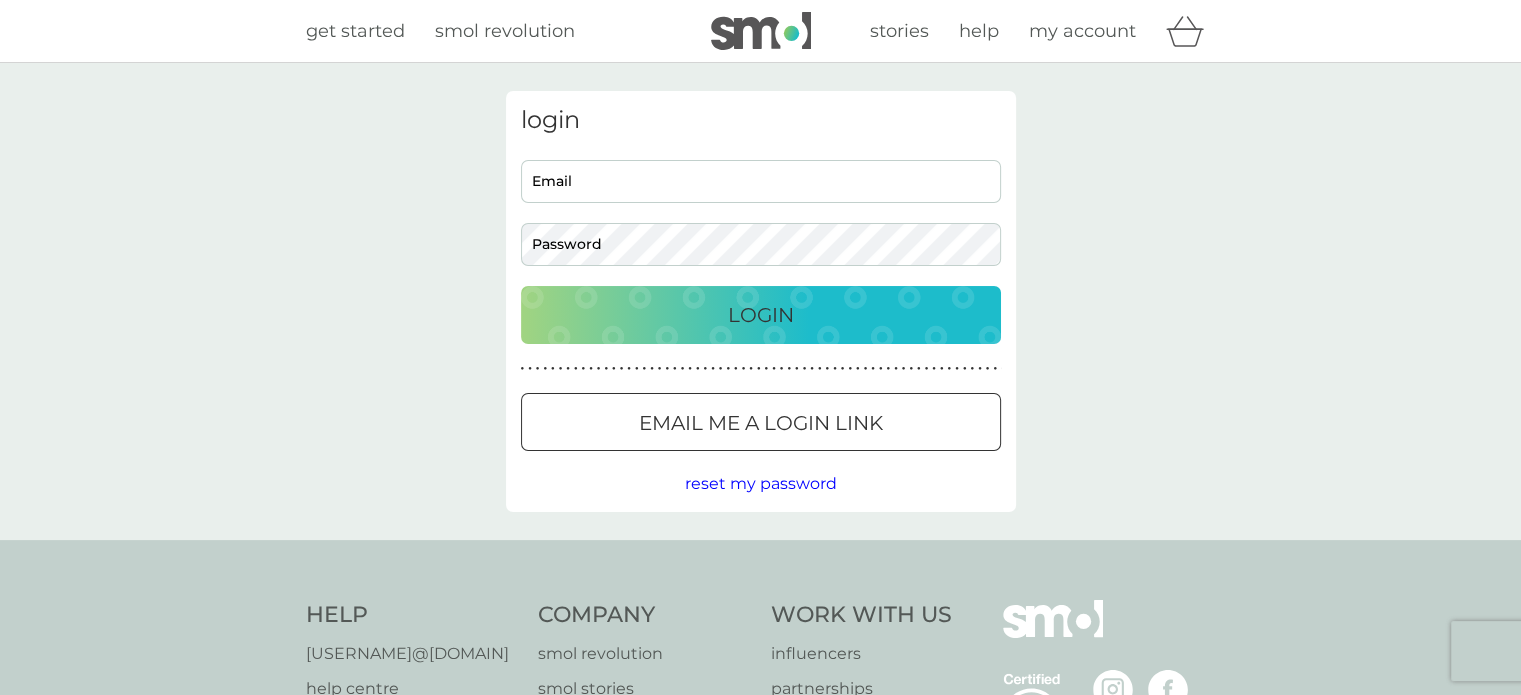 scroll, scrollTop: 0, scrollLeft: 0, axis: both 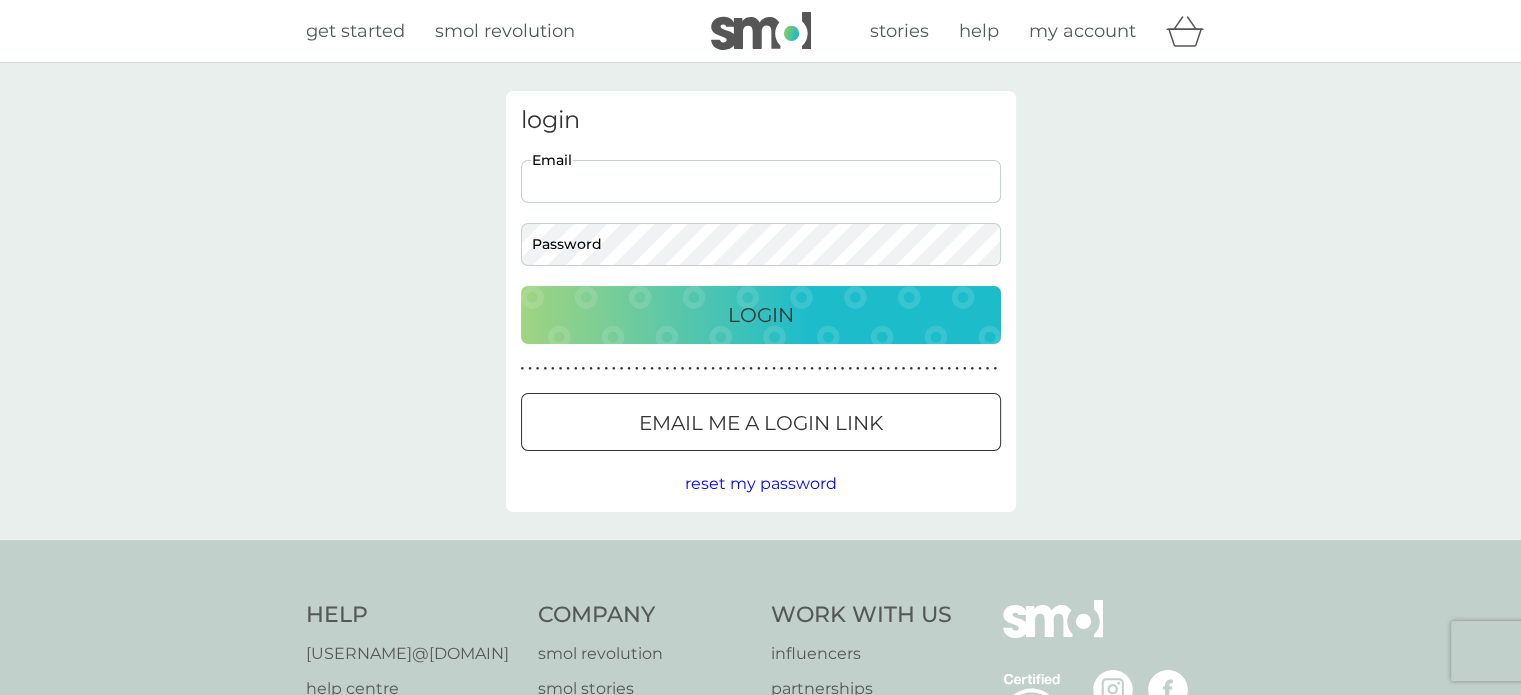 type on "mattjowort@gmail.com" 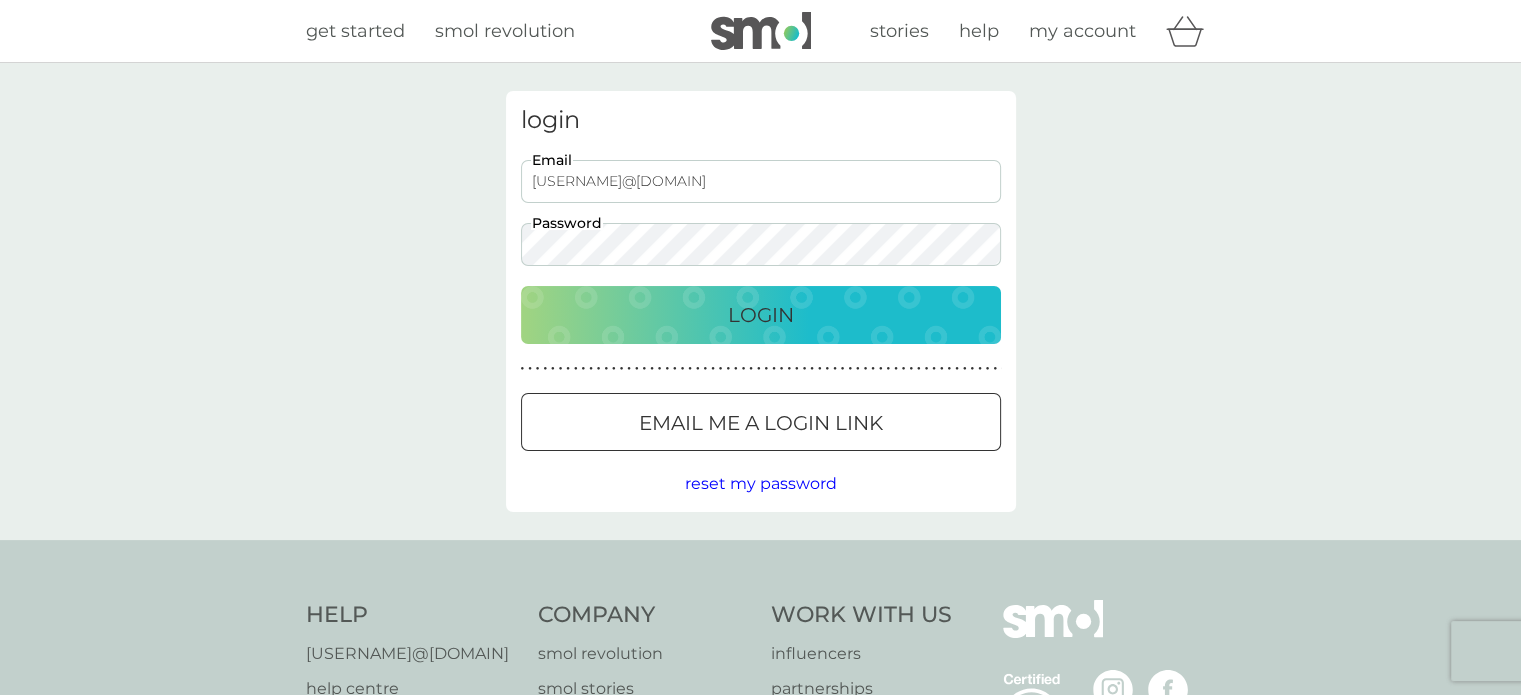 click on "Login" at bounding box center [761, 315] 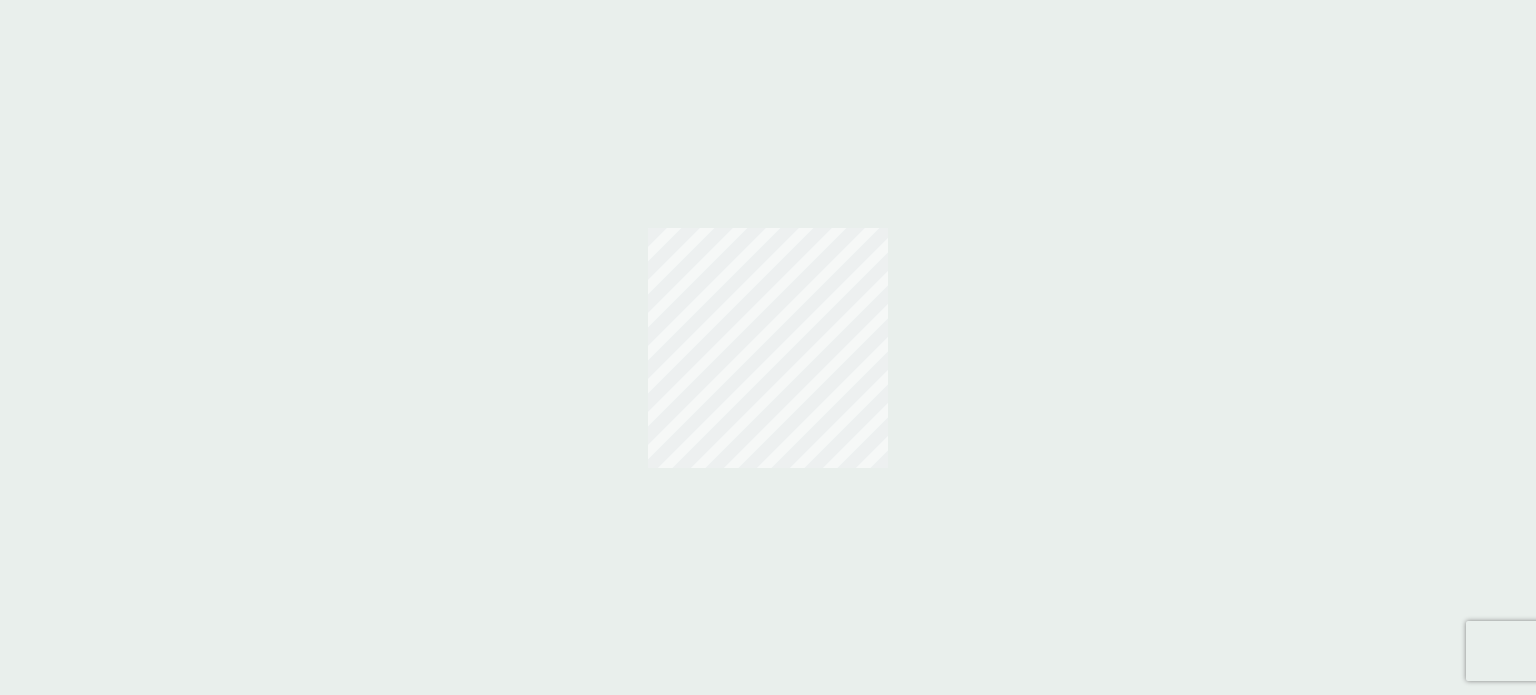 scroll, scrollTop: 0, scrollLeft: 0, axis: both 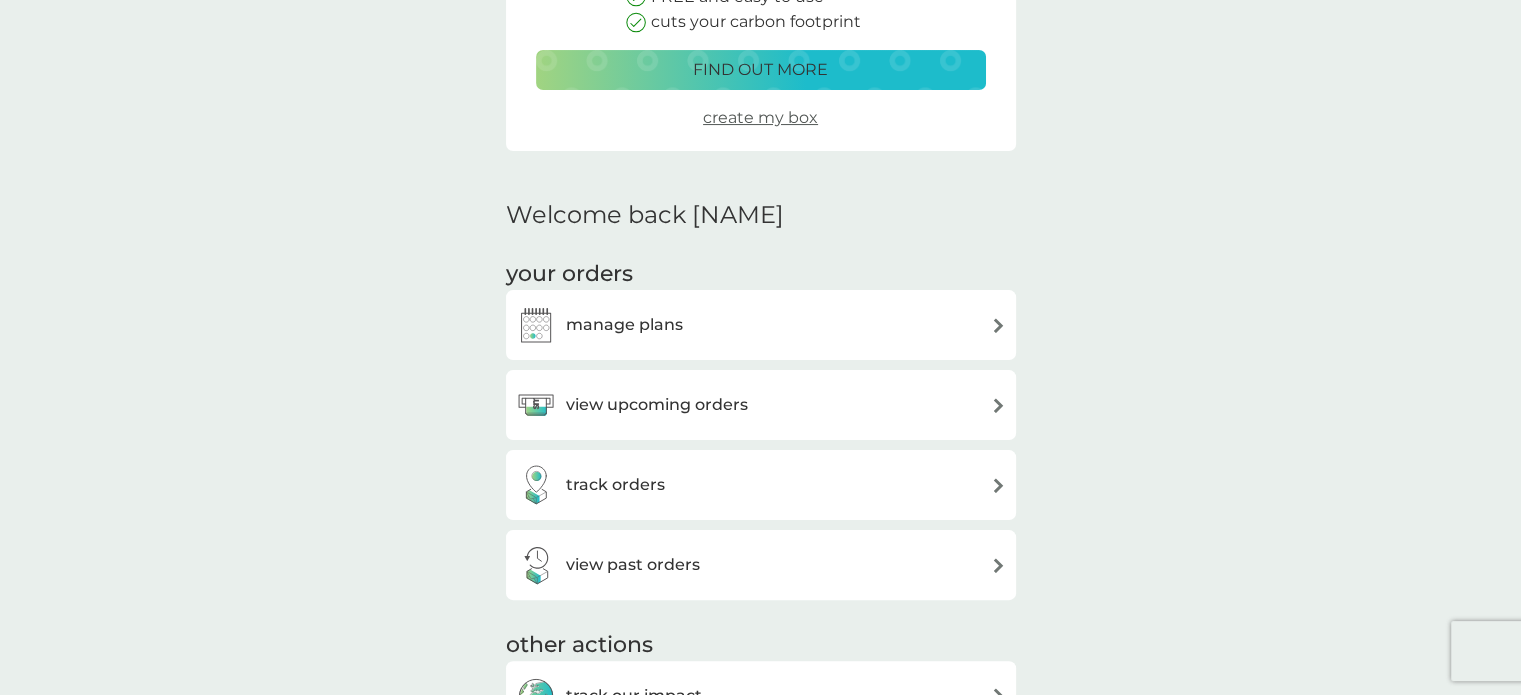 click on "view upcoming orders" at bounding box center (761, 405) 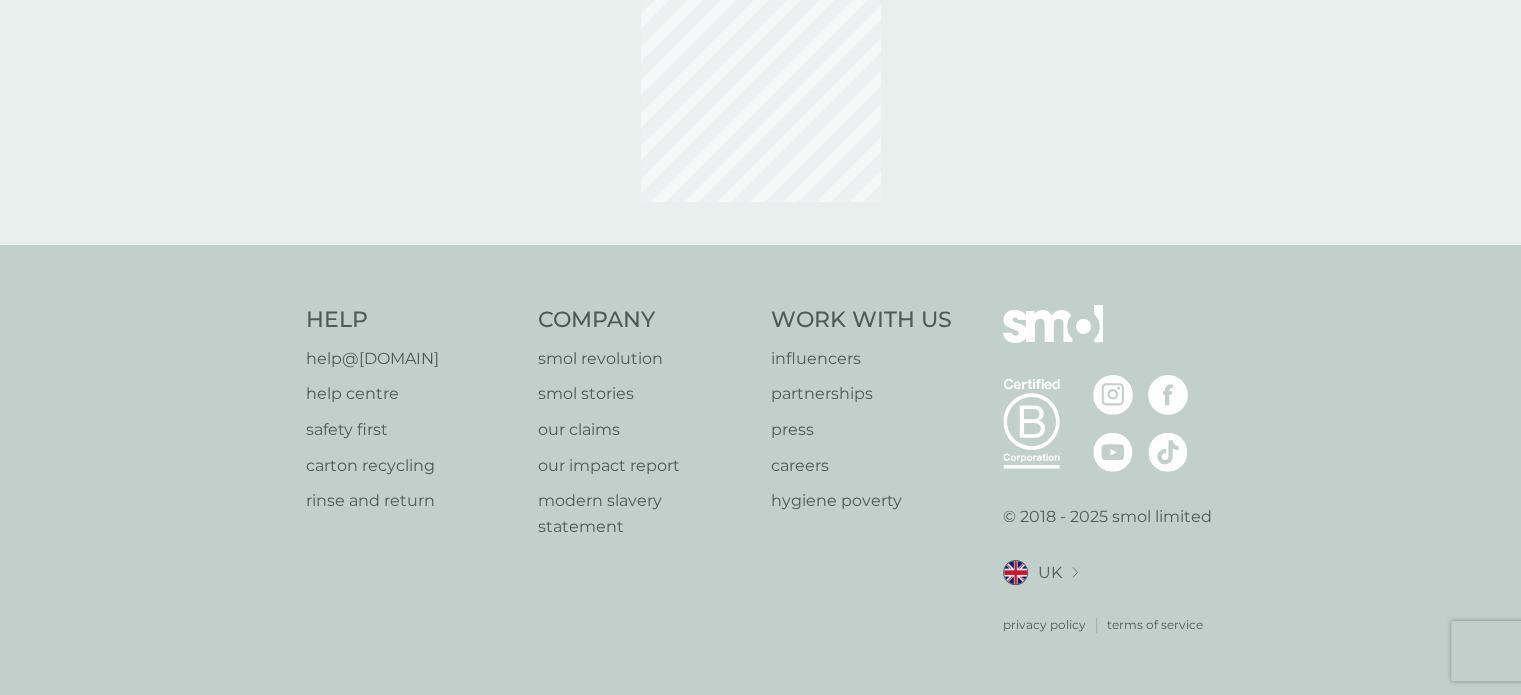 scroll, scrollTop: 0, scrollLeft: 0, axis: both 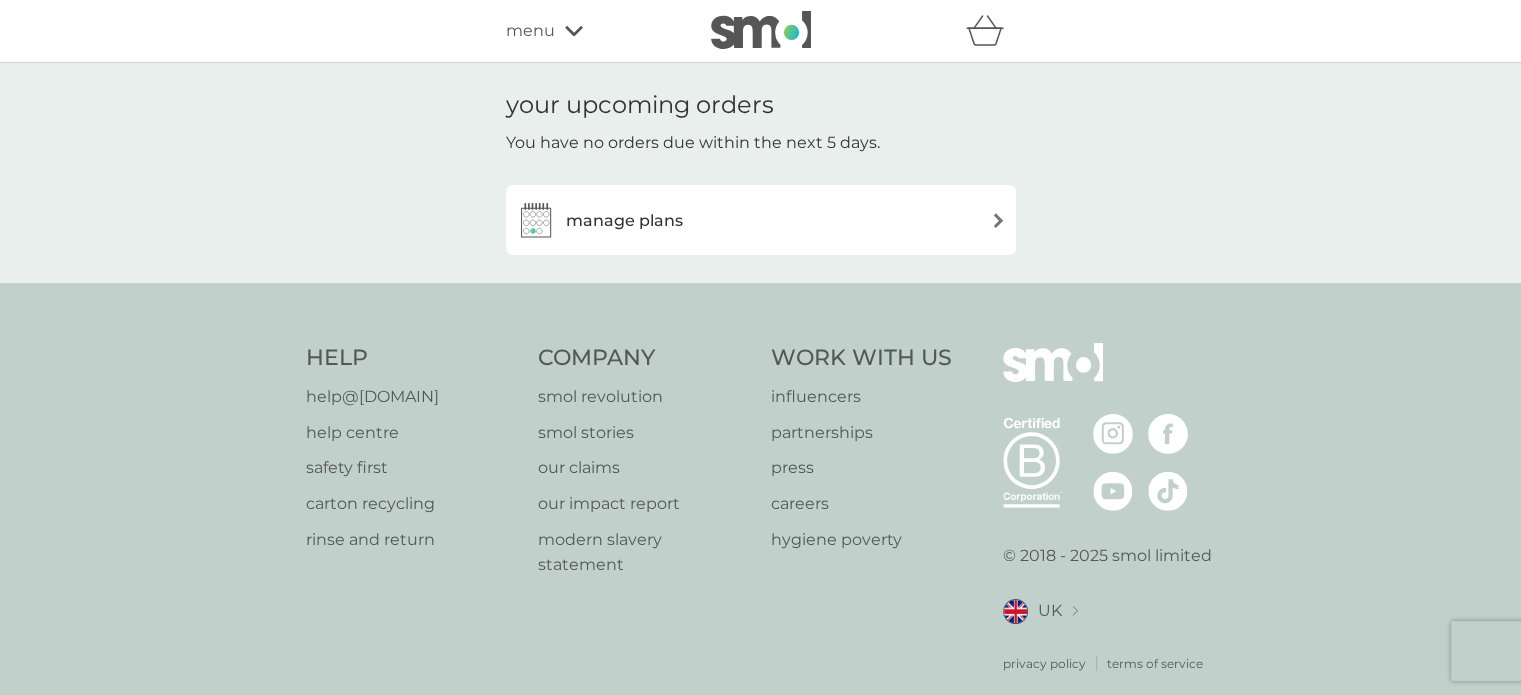 click 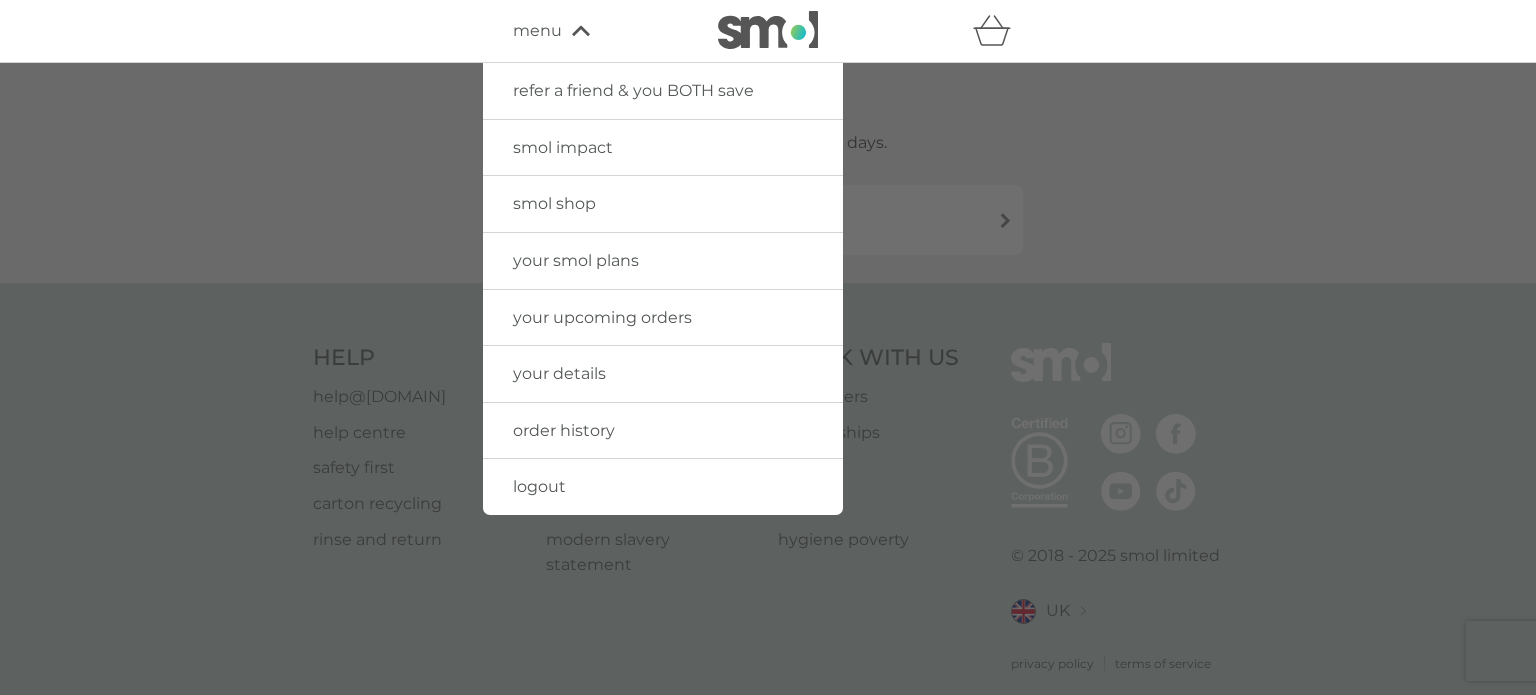 click on "your smol plans" at bounding box center (576, 260) 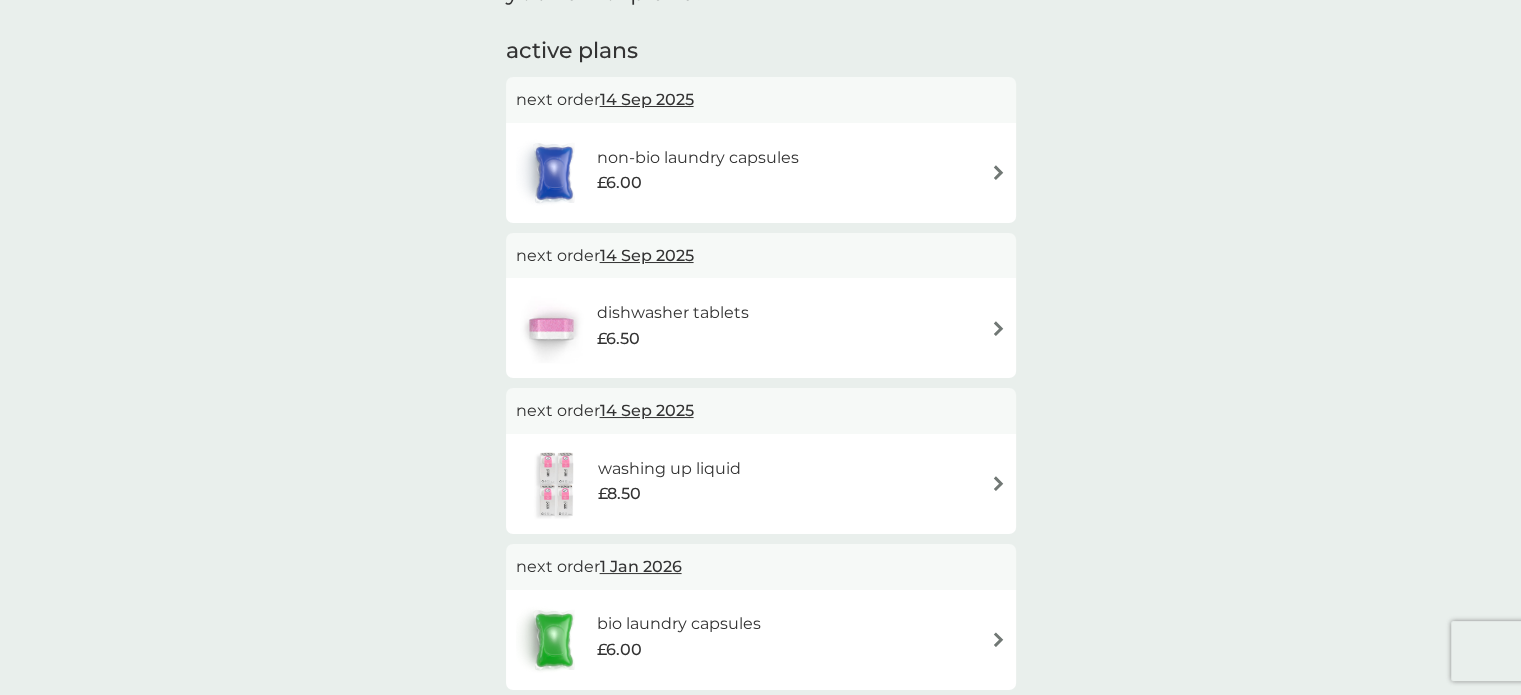 scroll, scrollTop: 352, scrollLeft: 0, axis: vertical 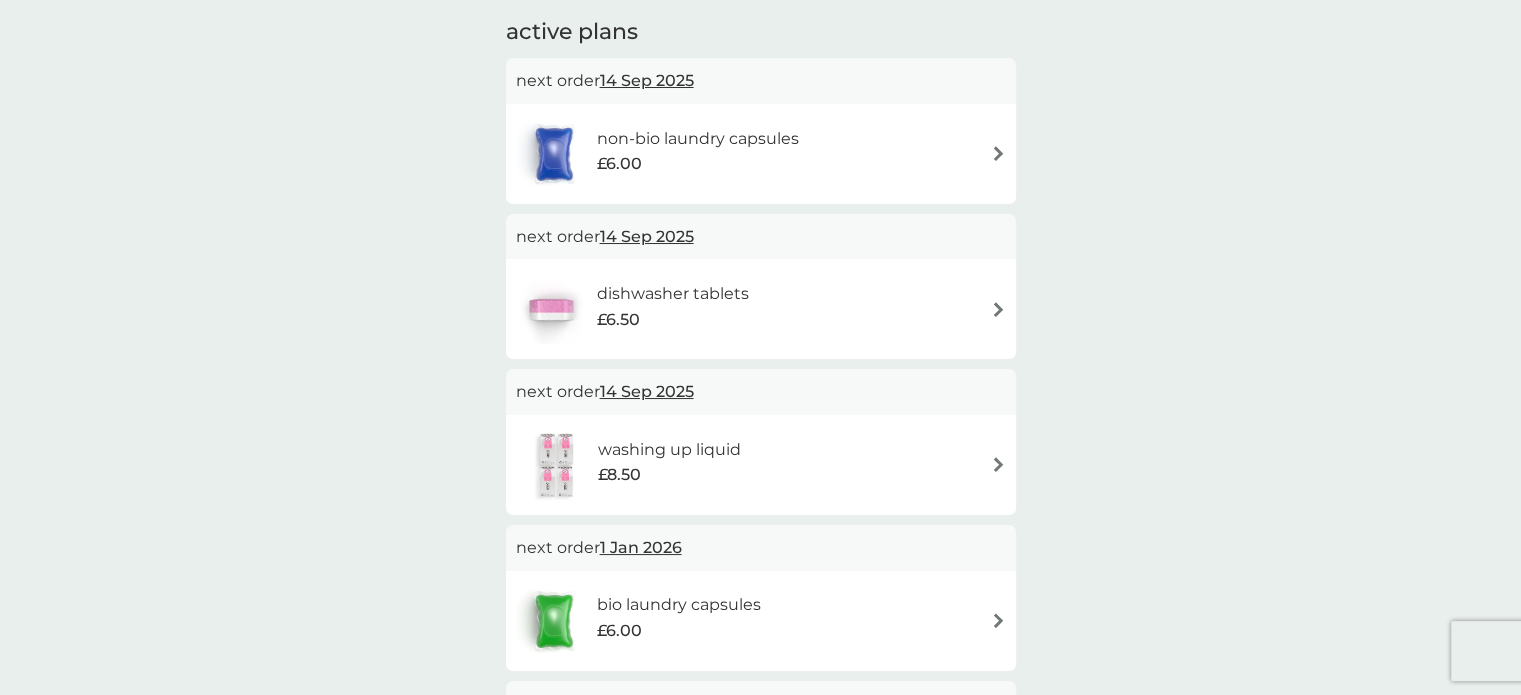 click at bounding box center [998, 153] 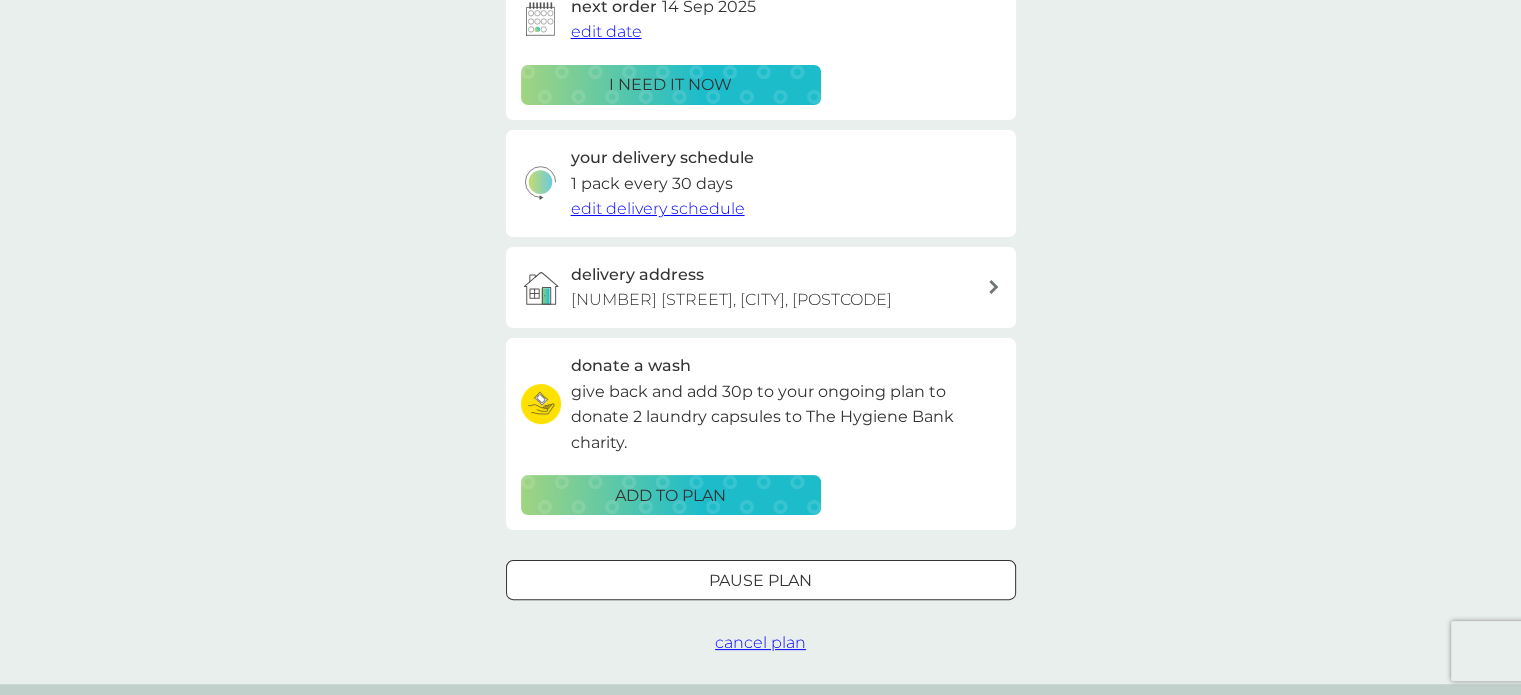 scroll, scrollTop: 0, scrollLeft: 0, axis: both 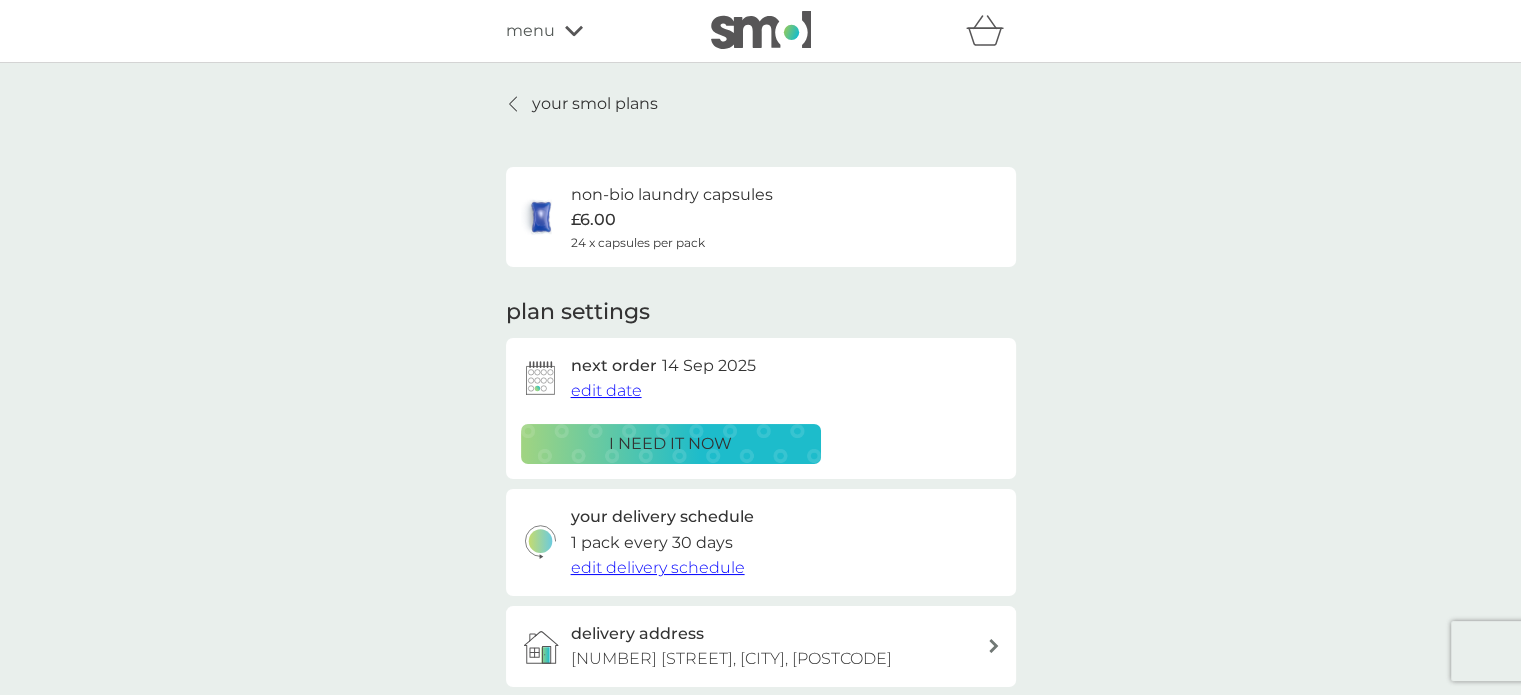 click on "i need it now" at bounding box center [670, 444] 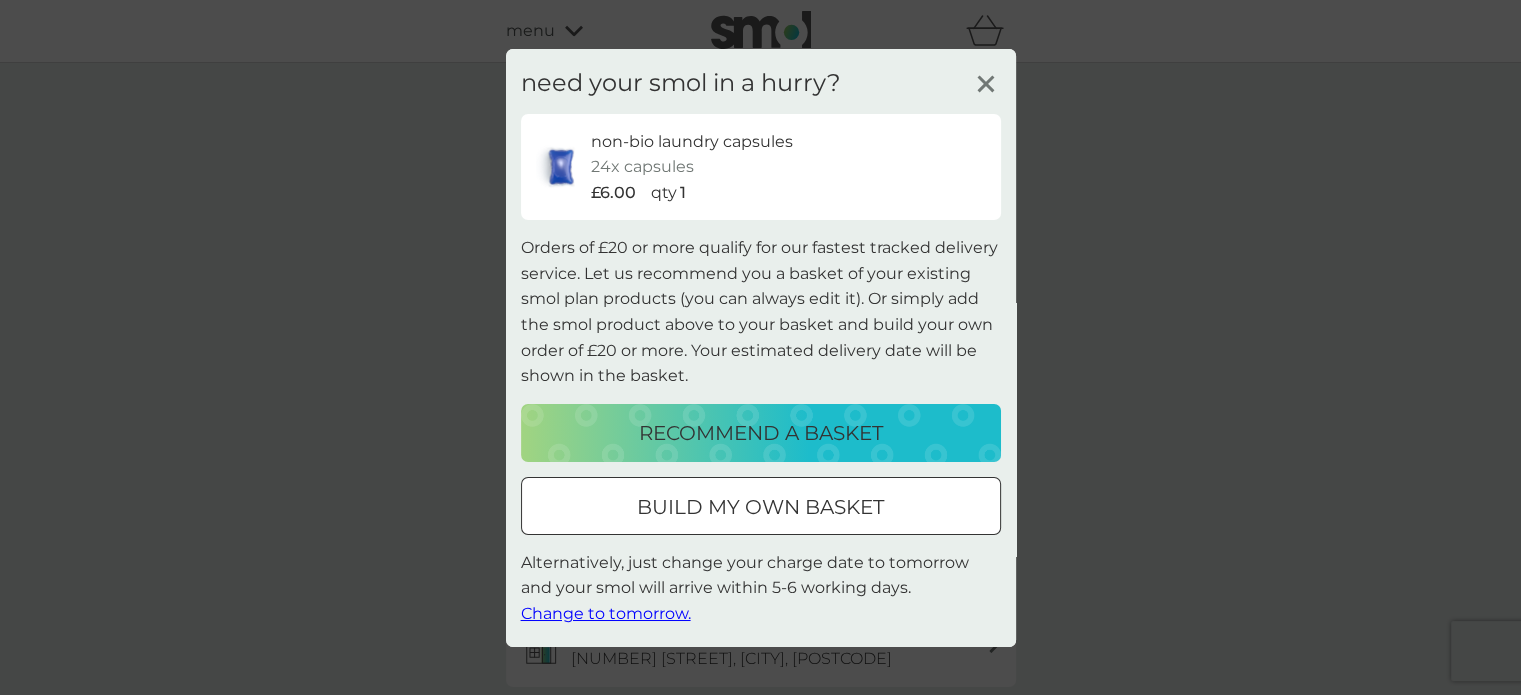 click on "recommend a basket" at bounding box center (761, 433) 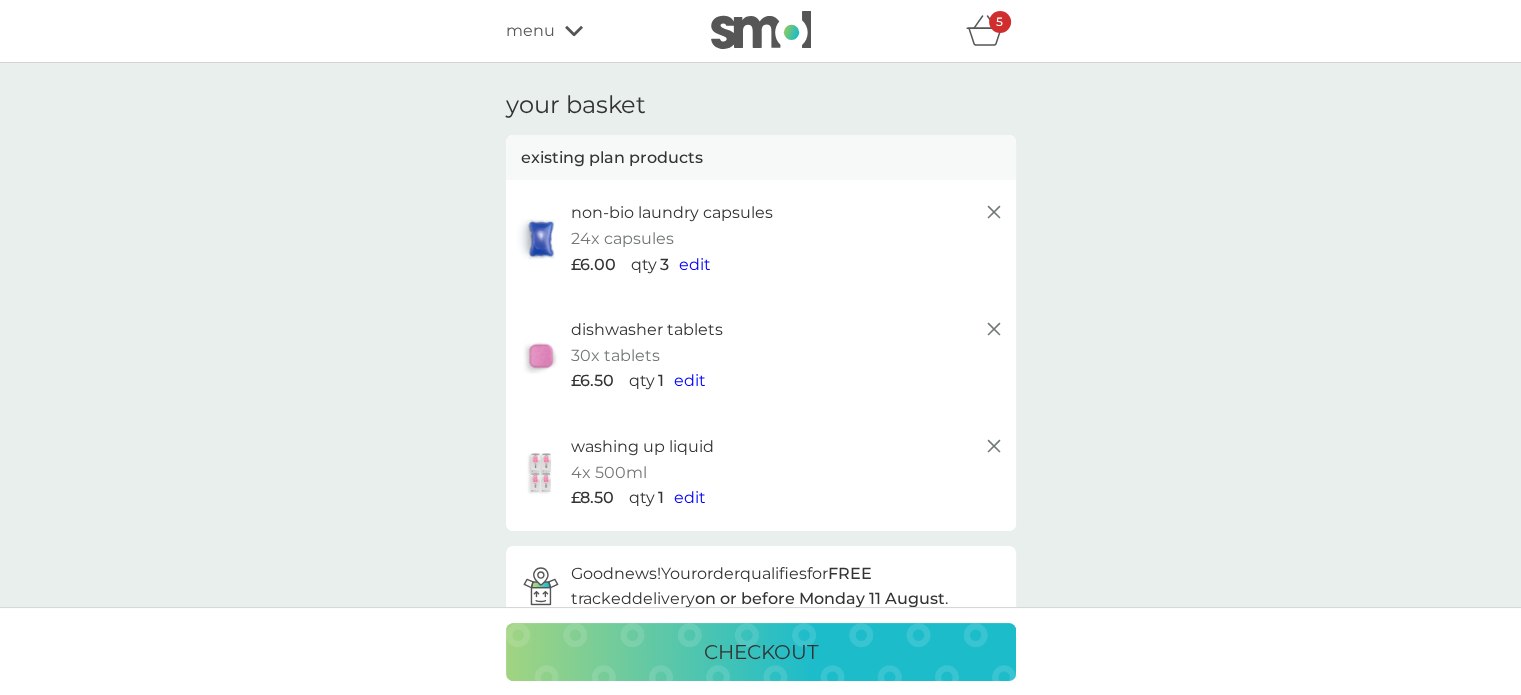 click on "5" at bounding box center [1000, 22] 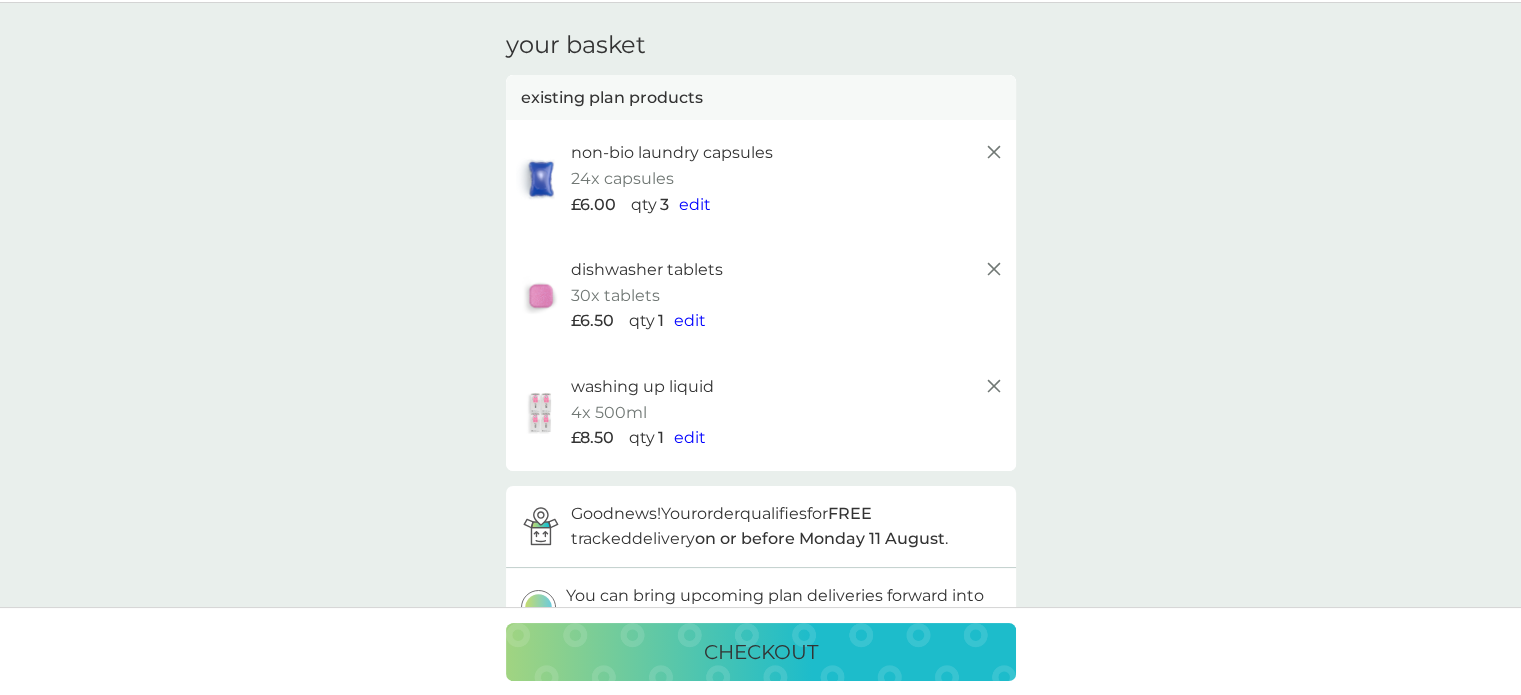 scroll, scrollTop: 5, scrollLeft: 0, axis: vertical 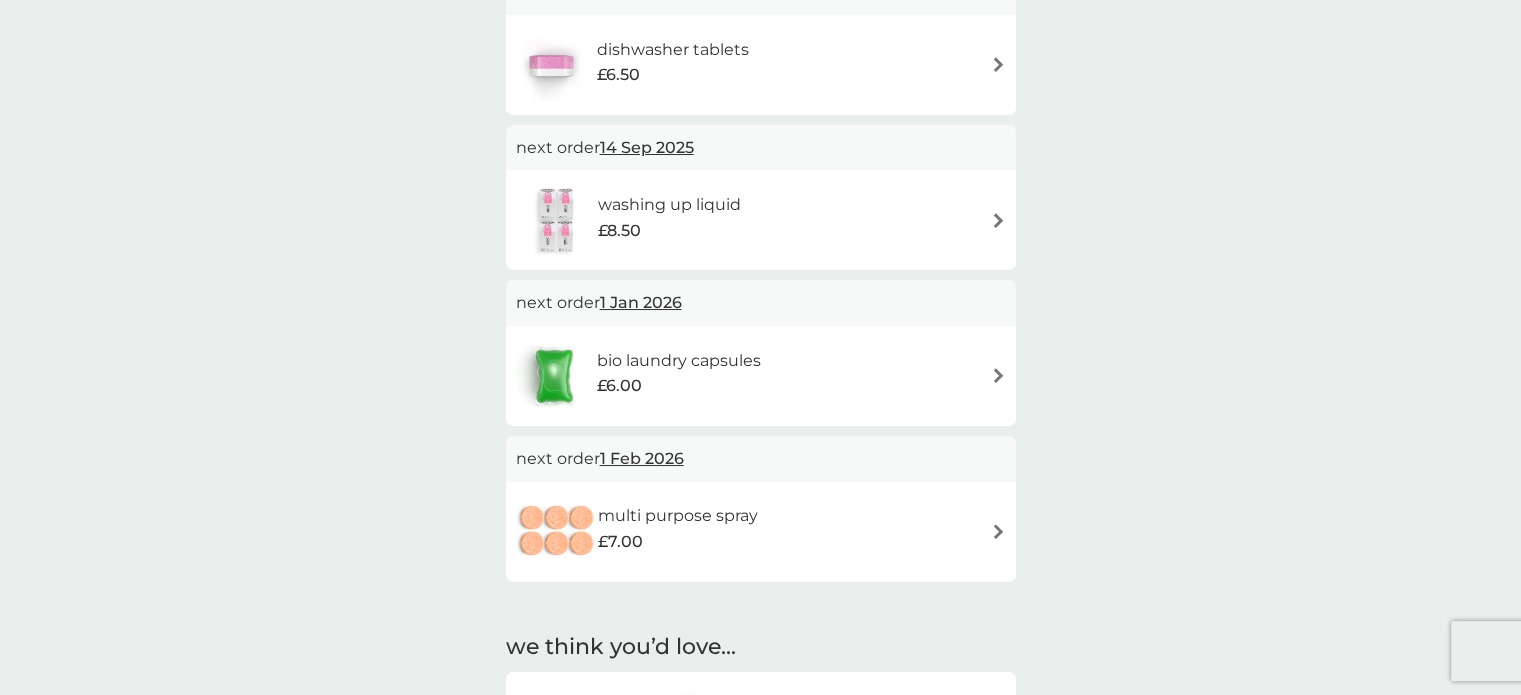 click at bounding box center [998, 531] 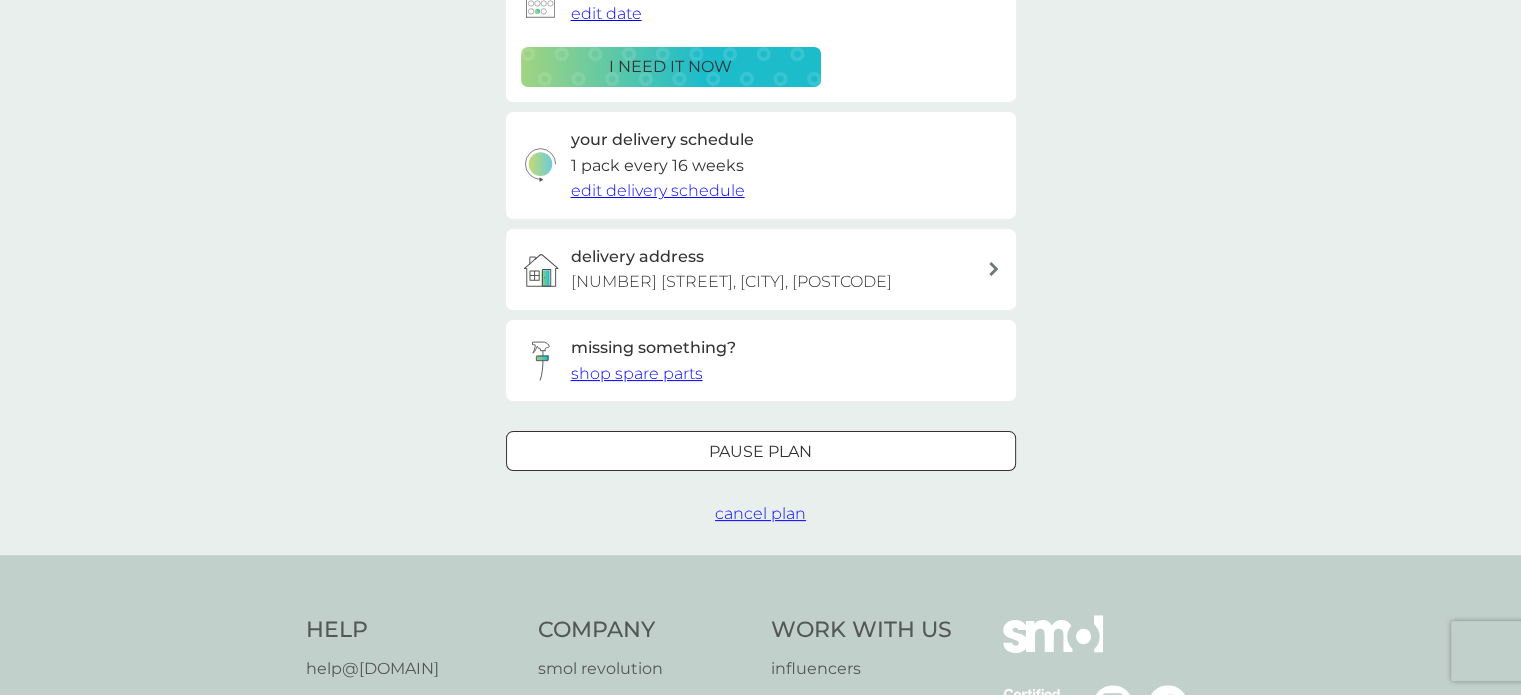 scroll, scrollTop: 0, scrollLeft: 0, axis: both 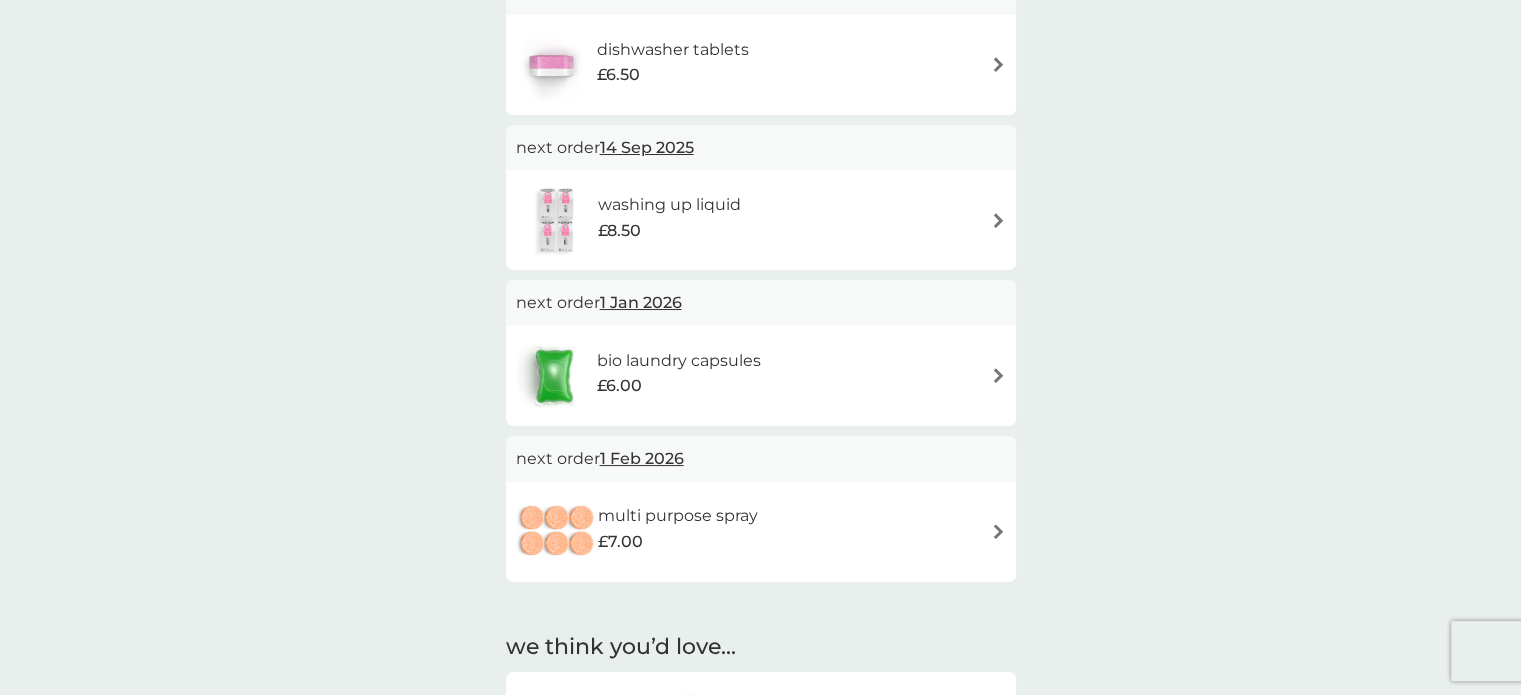 drag, startPoint x: 645, startPoint y: 521, endPoint x: 1135, endPoint y: 395, distance: 505.9407 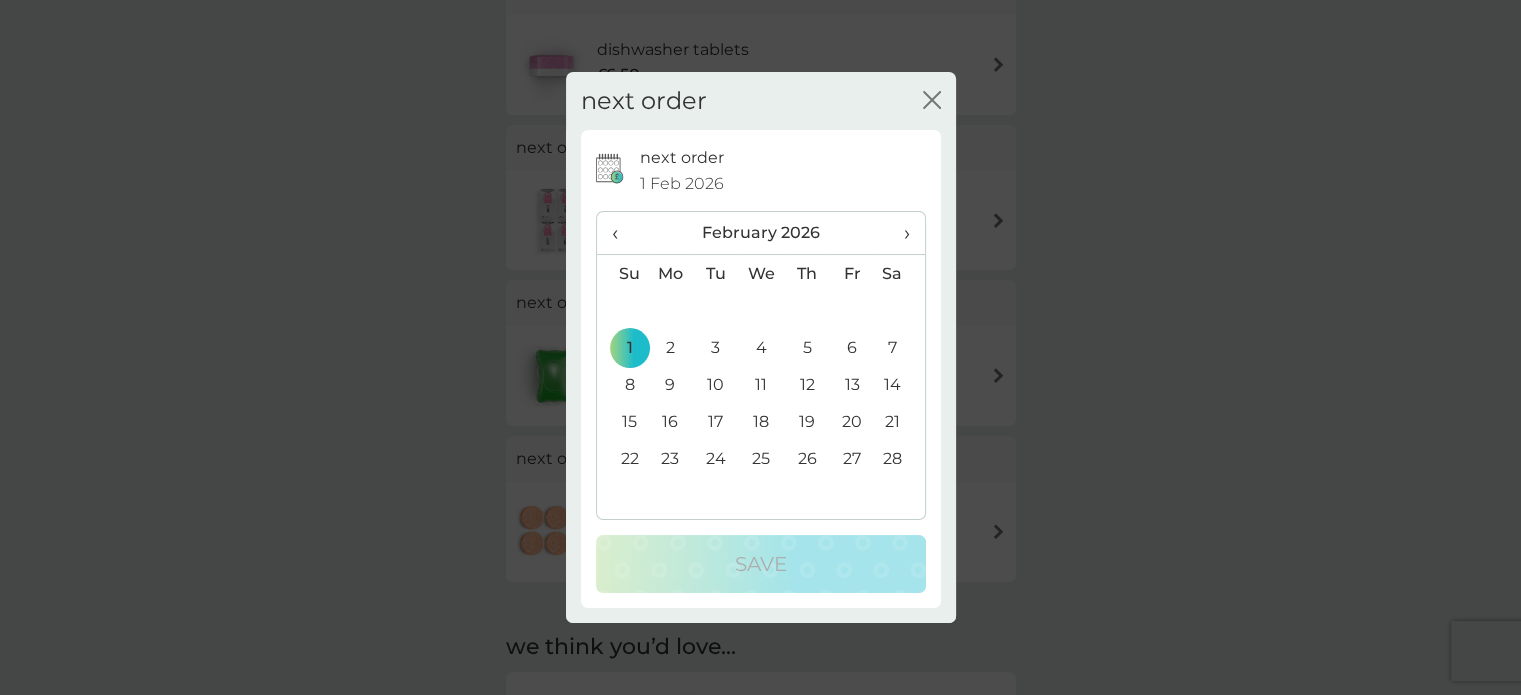 drag, startPoint x: 932, startPoint y: 100, endPoint x: 1322, endPoint y: 203, distance: 403.37204 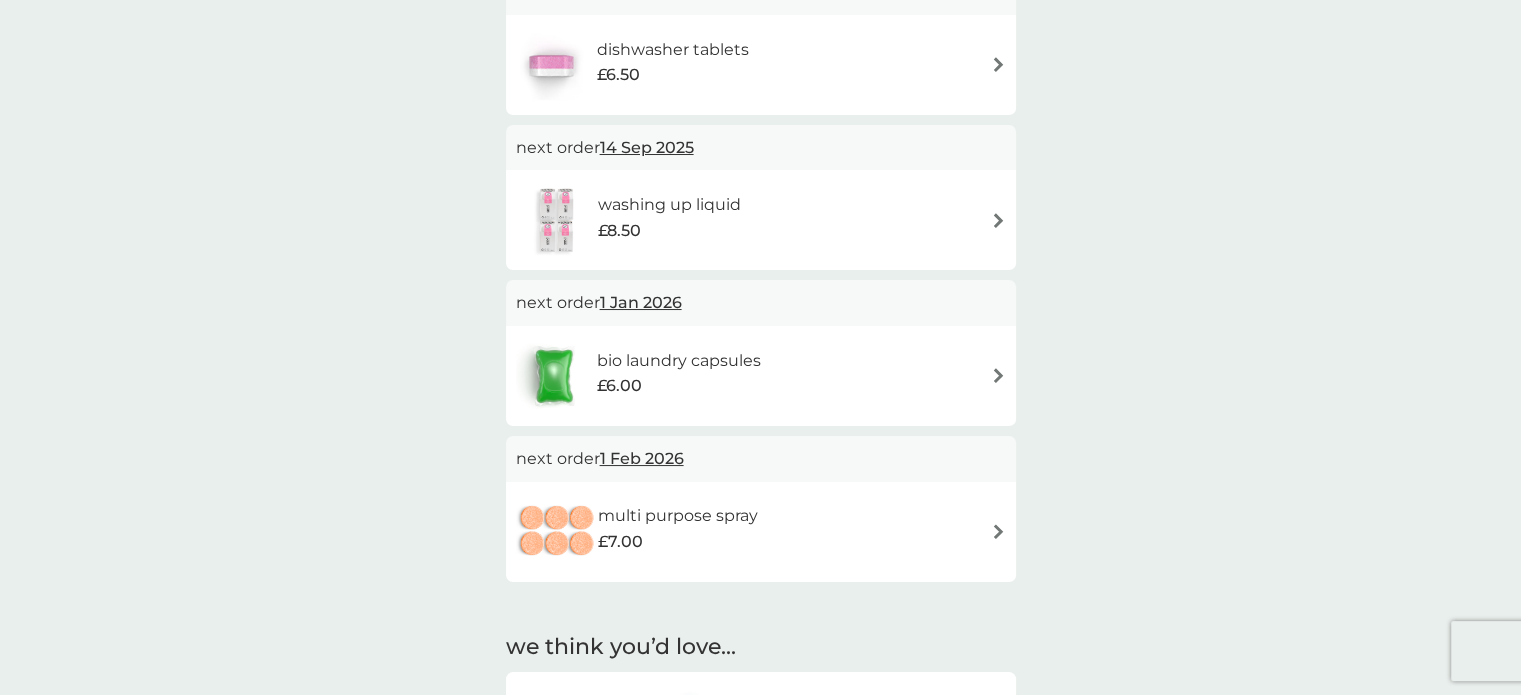 click at bounding box center [998, 531] 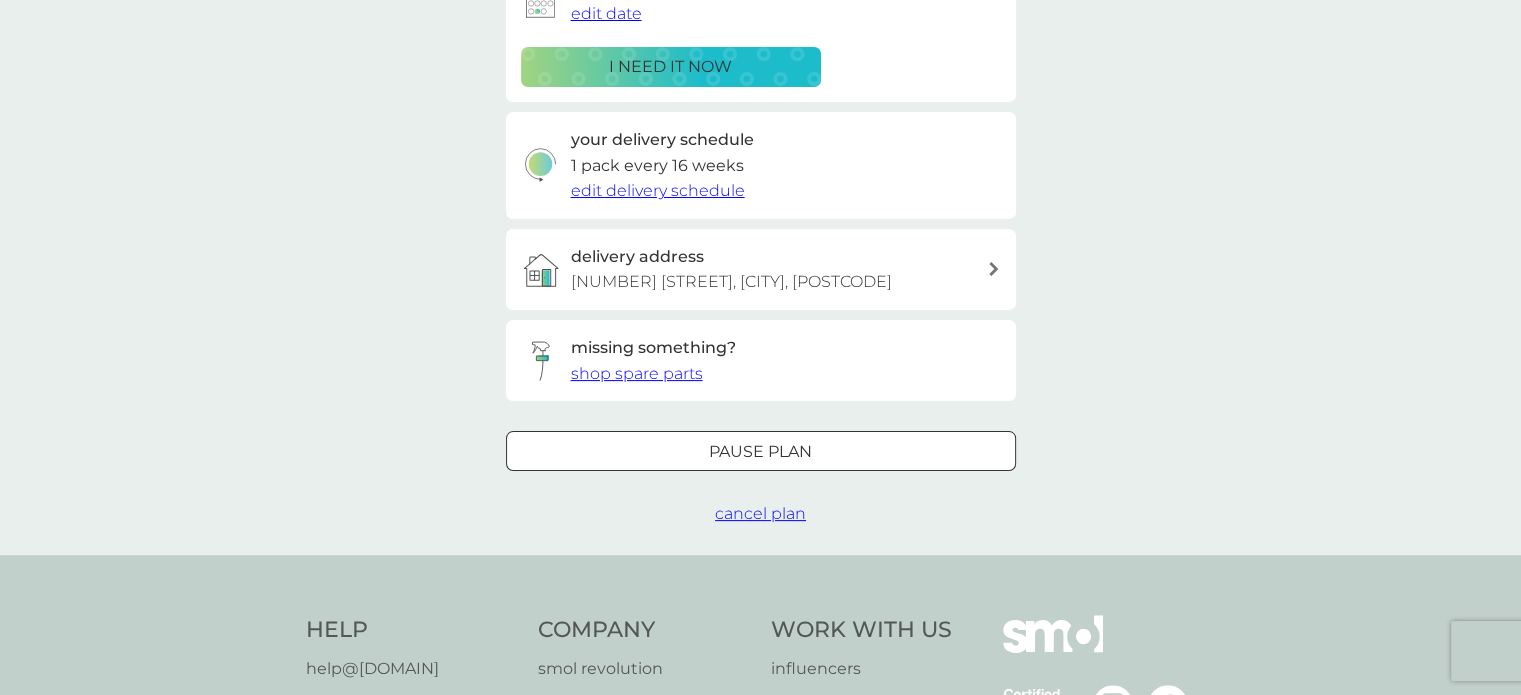 scroll, scrollTop: 0, scrollLeft: 0, axis: both 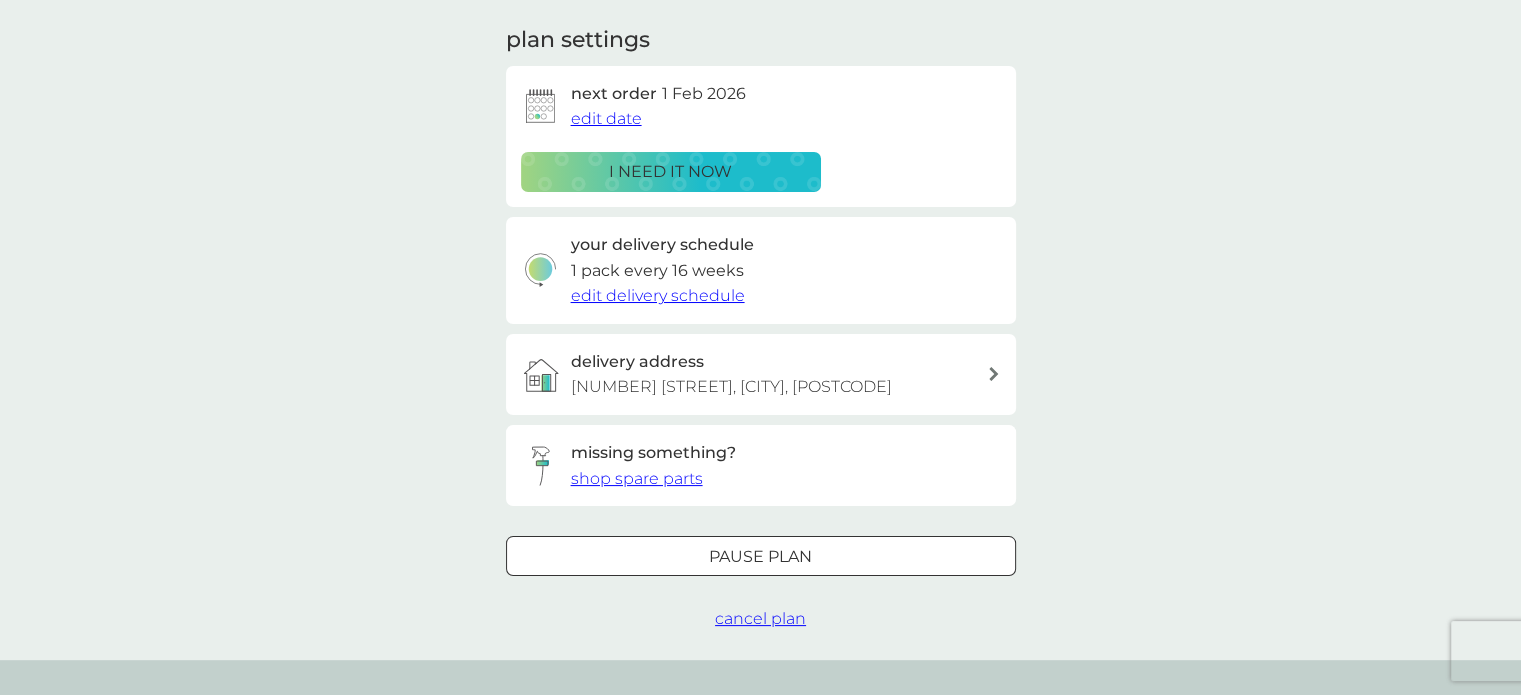 click on "cancel plan" at bounding box center (760, 618) 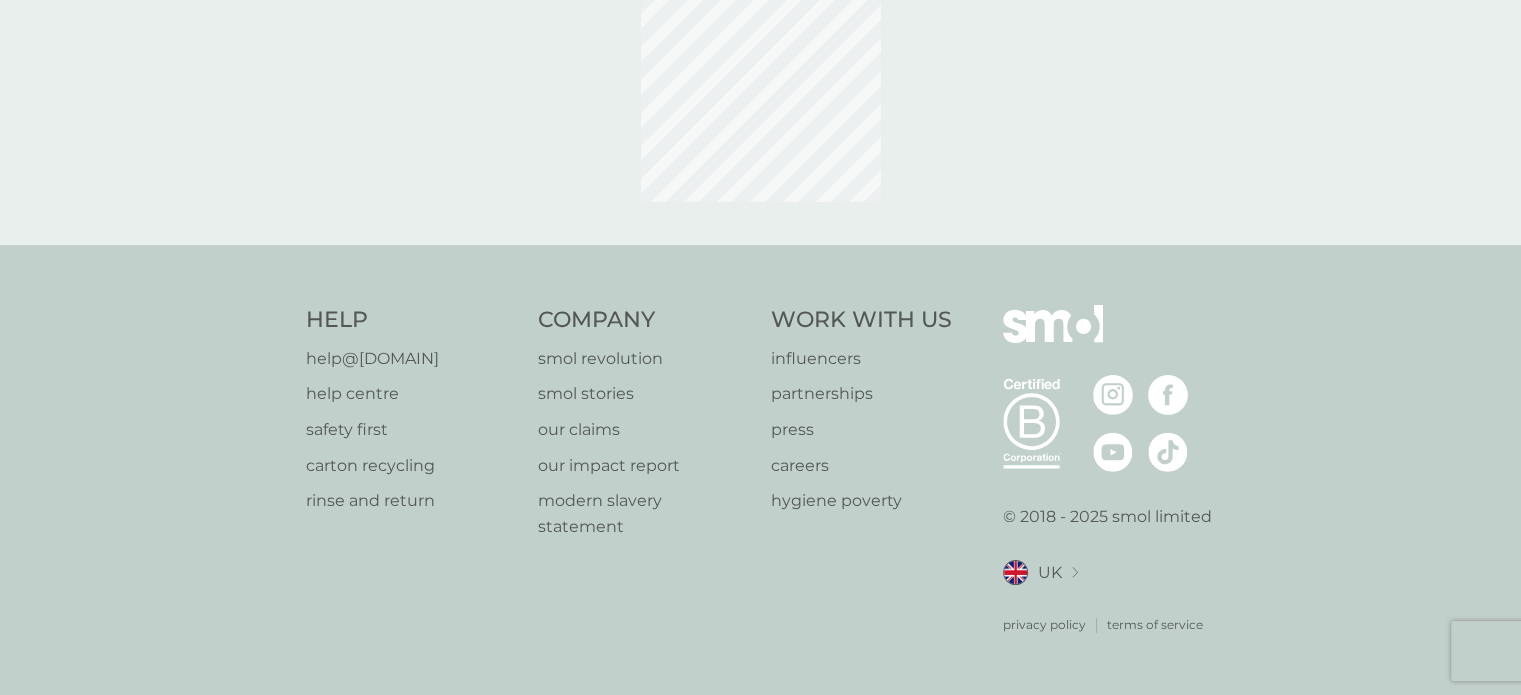 scroll, scrollTop: 0, scrollLeft: 0, axis: both 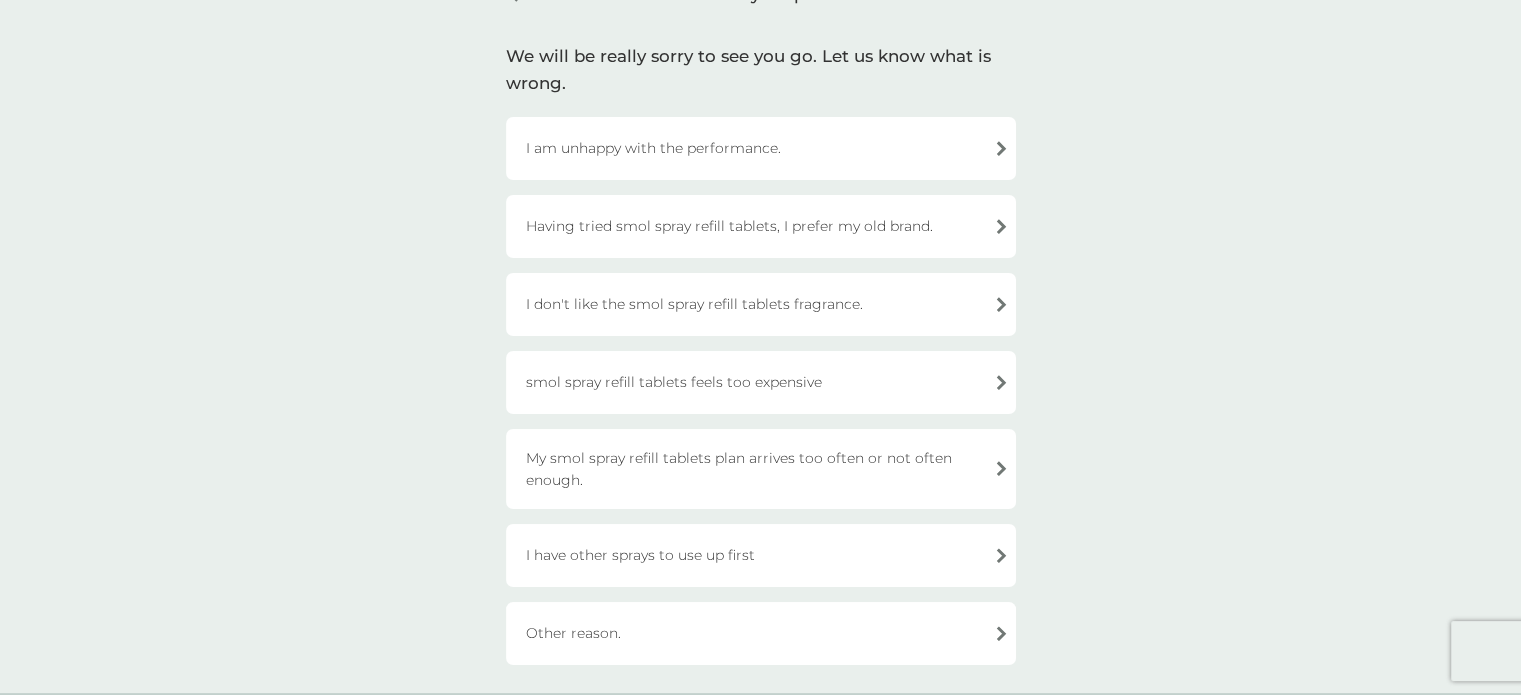 click on "I have other sprays to use up first" at bounding box center (761, 555) 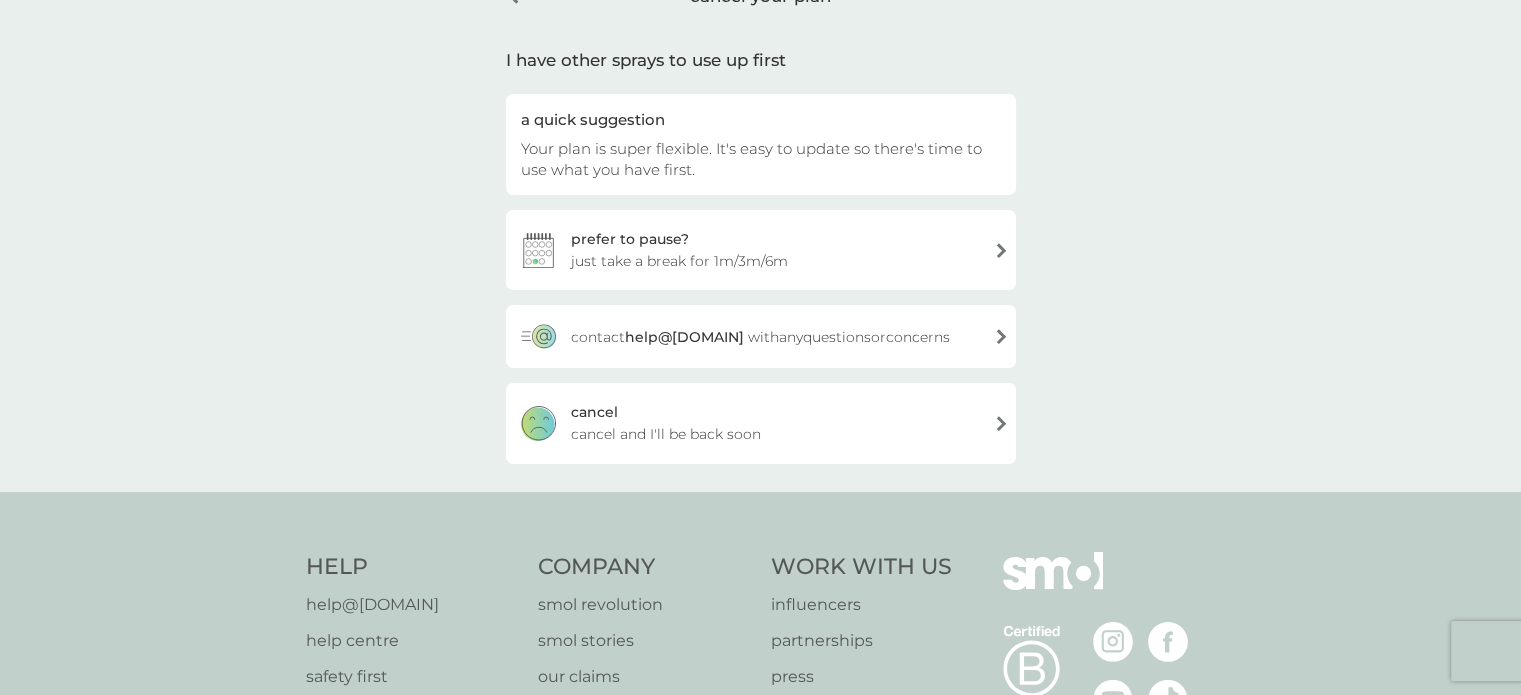 drag, startPoint x: 811, startPoint y: 443, endPoint x: 788, endPoint y: 446, distance: 23.194826 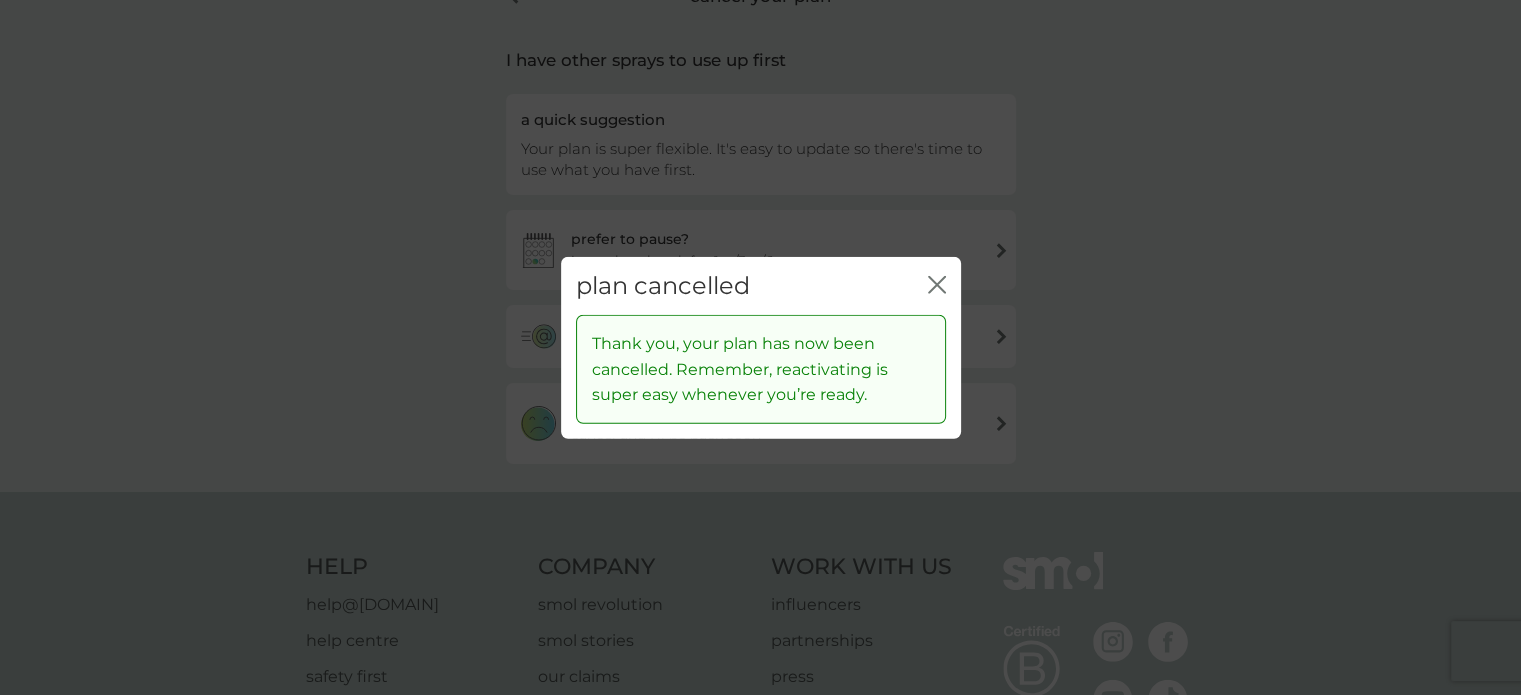 click on "close" 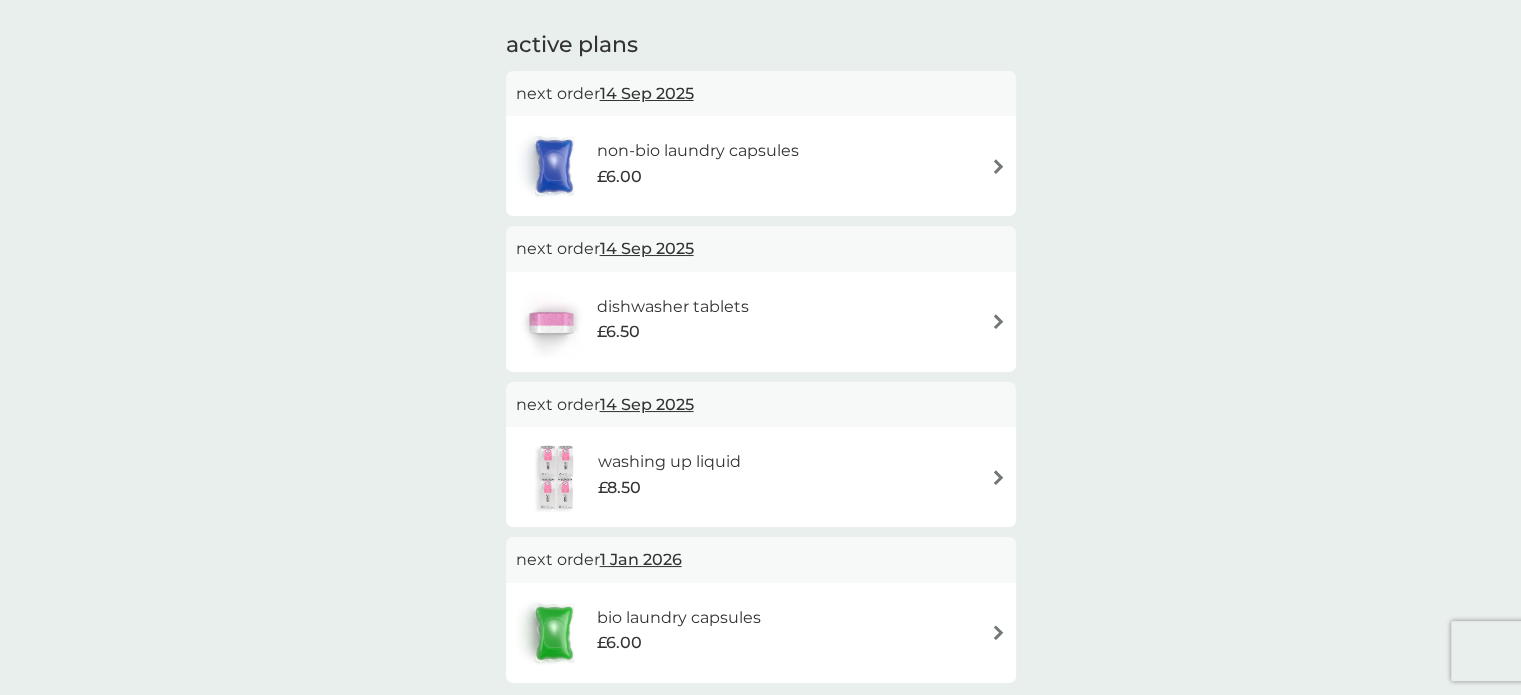 scroll, scrollTop: 0, scrollLeft: 0, axis: both 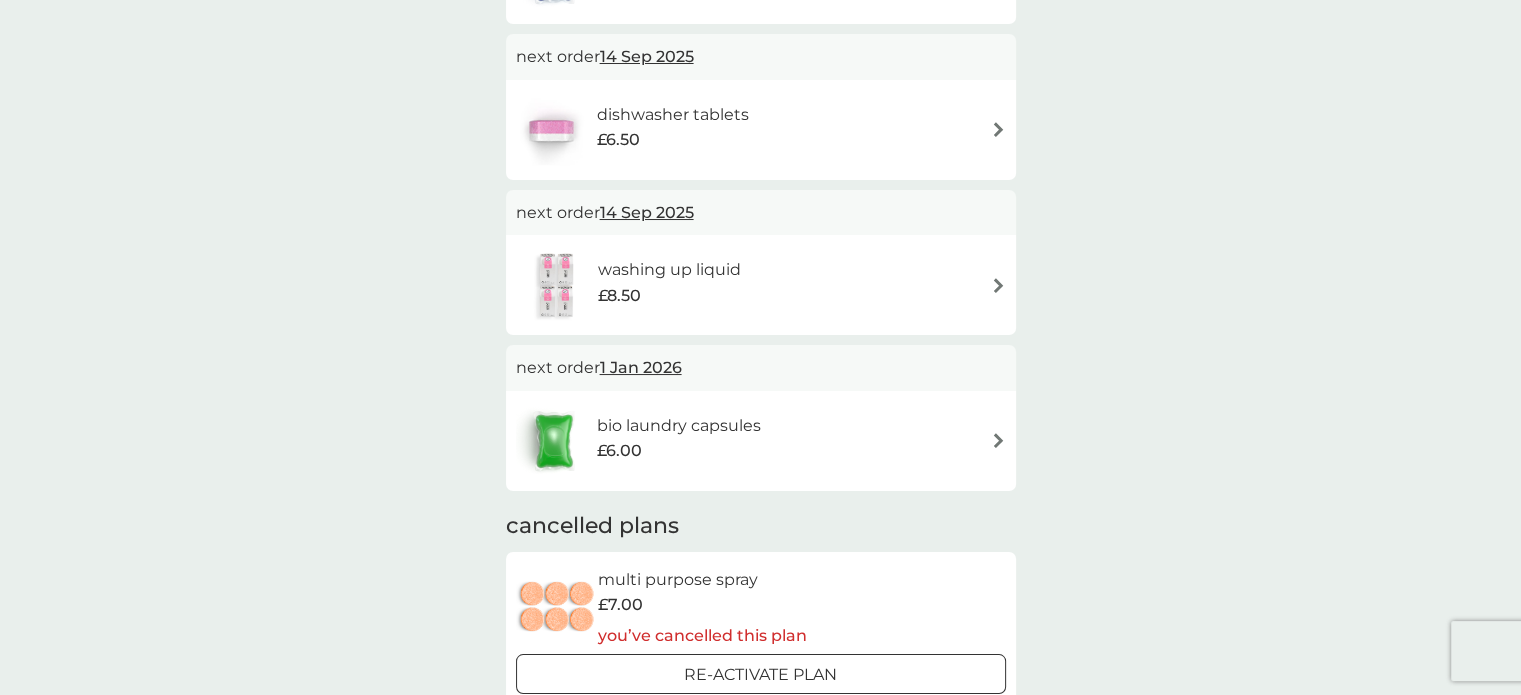 click on "your smol plans active plans next order 14 Sep 2025 non-bio laundry capsules £6.00 next order 14 Sep 2025 dishwasher tablets £6.50 next order 14 Sep 2025 washing up liquid £8.50 next order 1 Jan 2026 bio laundry capsules £6.00 cancelled plans multi purpose spray £7.00 you’ve cancelled this plan Re-activate Plan we think you’d love... foaming handwash £3.00 1x bottle-for-life and 1x refill tablet Our fabulous foaming handwash with its refreshing sea breeze scent lets you wash your hands of single-use plastic soap bottles. FIND OUT MORE" at bounding box center [760, 526] 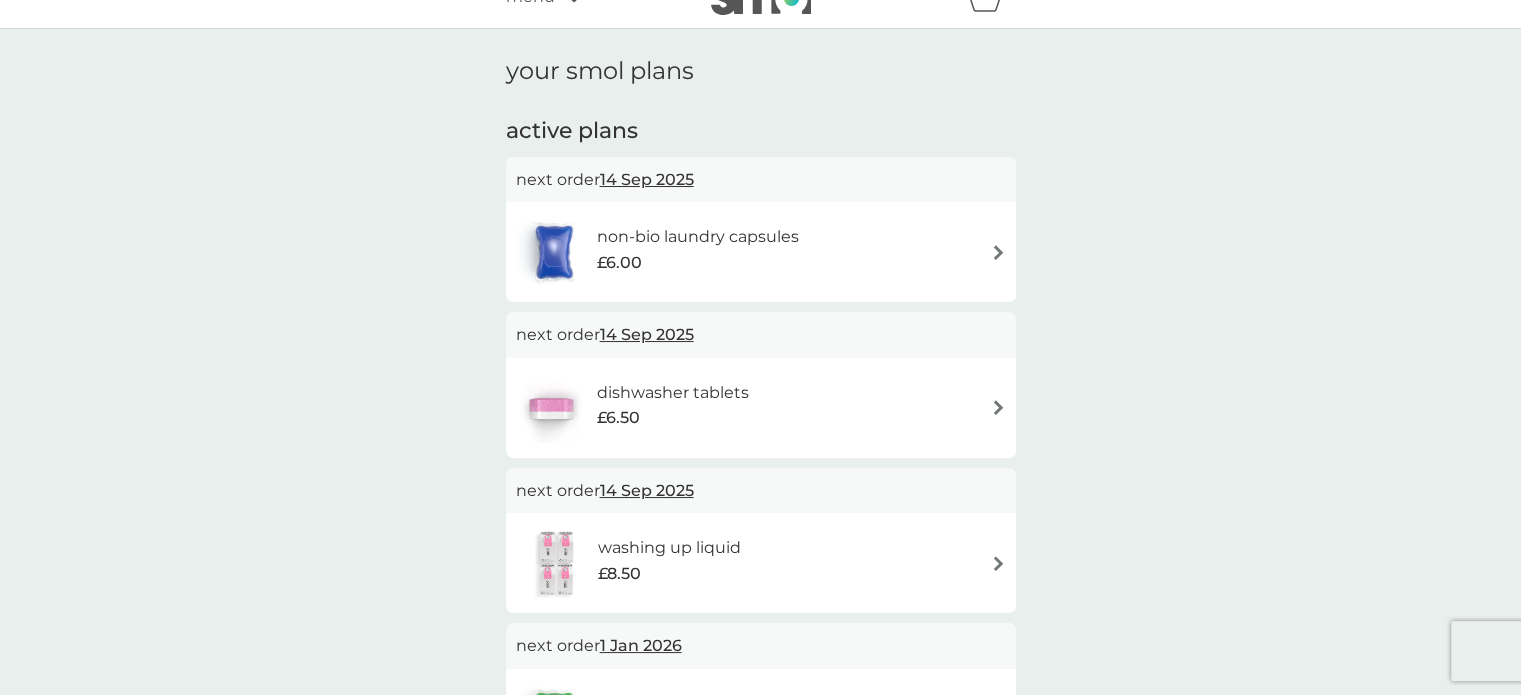 scroll, scrollTop: 0, scrollLeft: 0, axis: both 